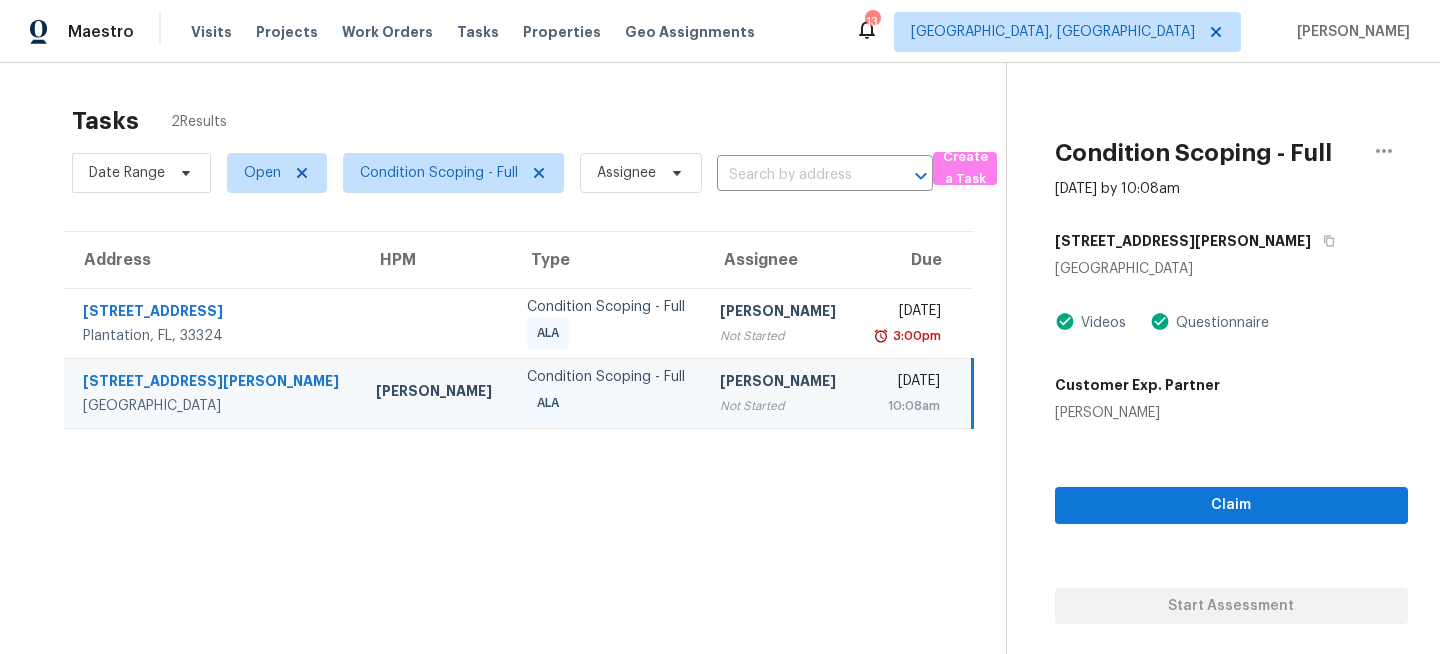 scroll, scrollTop: 0, scrollLeft: 0, axis: both 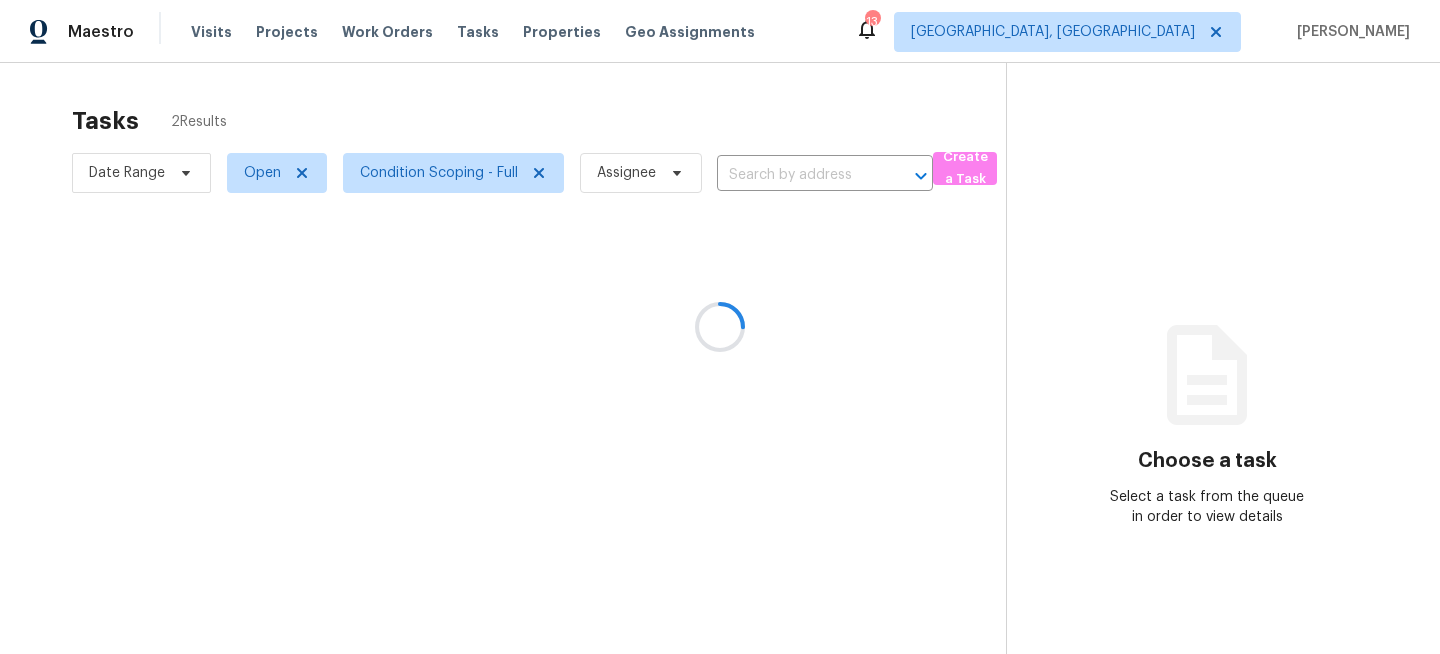 click at bounding box center (720, 327) 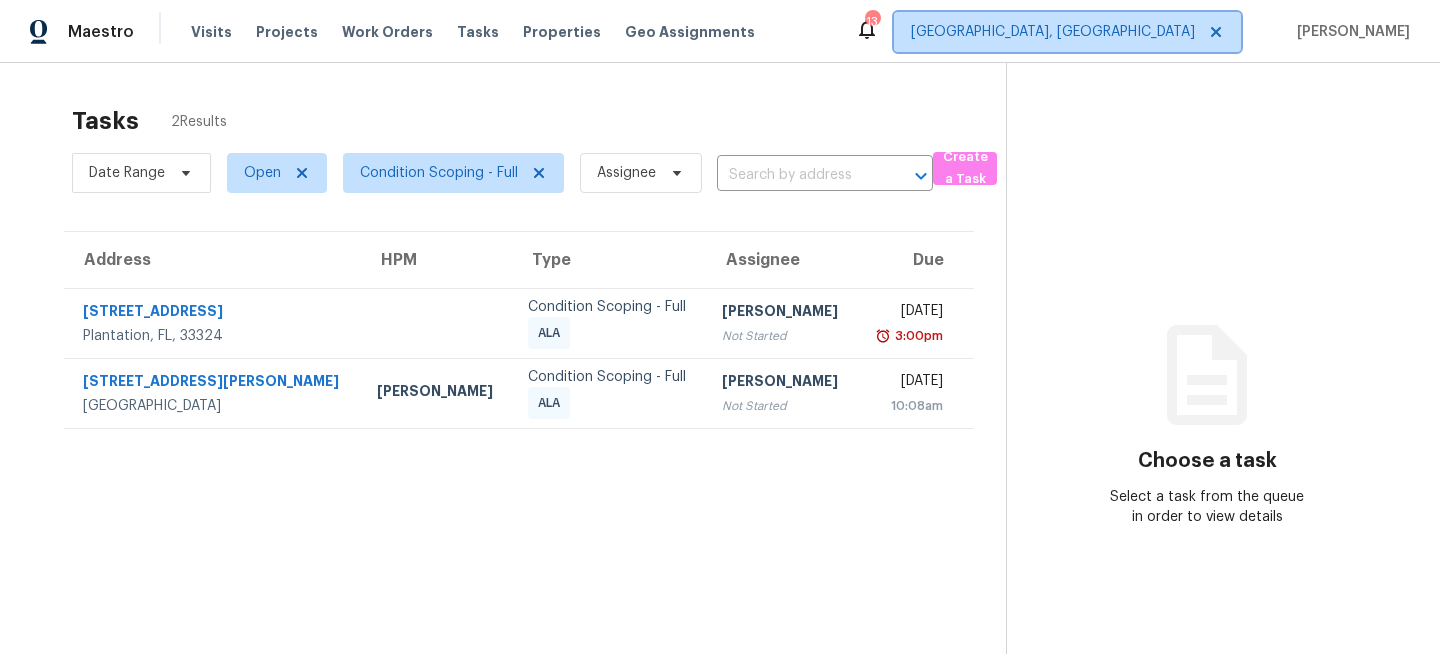 click on "Miami, FL" at bounding box center [1067, 32] 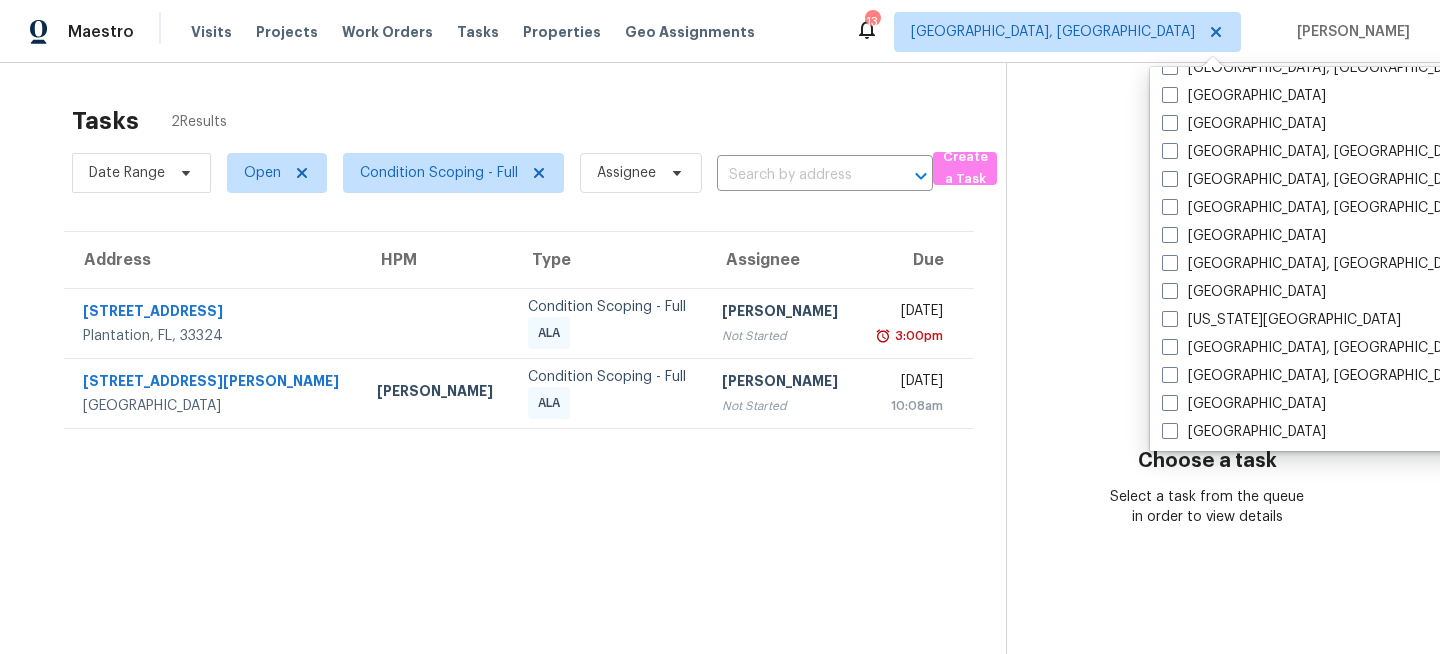scroll, scrollTop: 554, scrollLeft: 0, axis: vertical 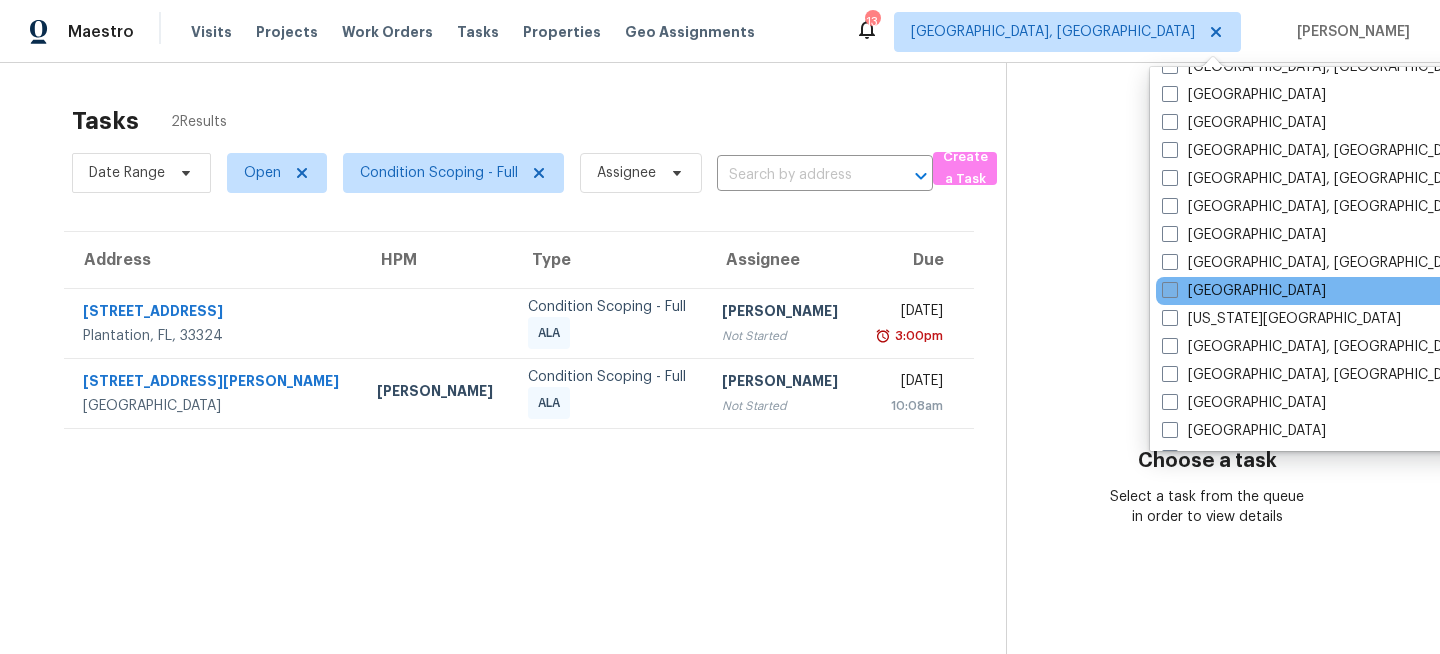 click at bounding box center (1170, 290) 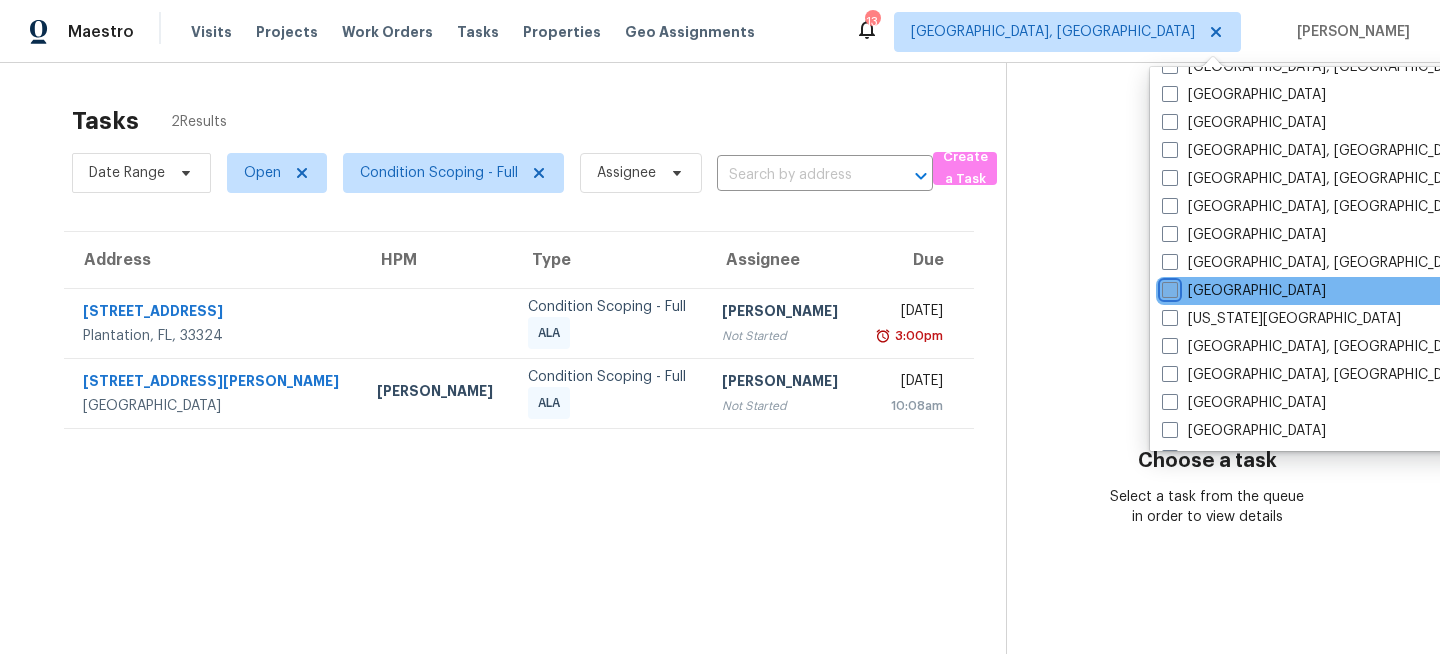 click on "Jacksonville" at bounding box center (1168, 287) 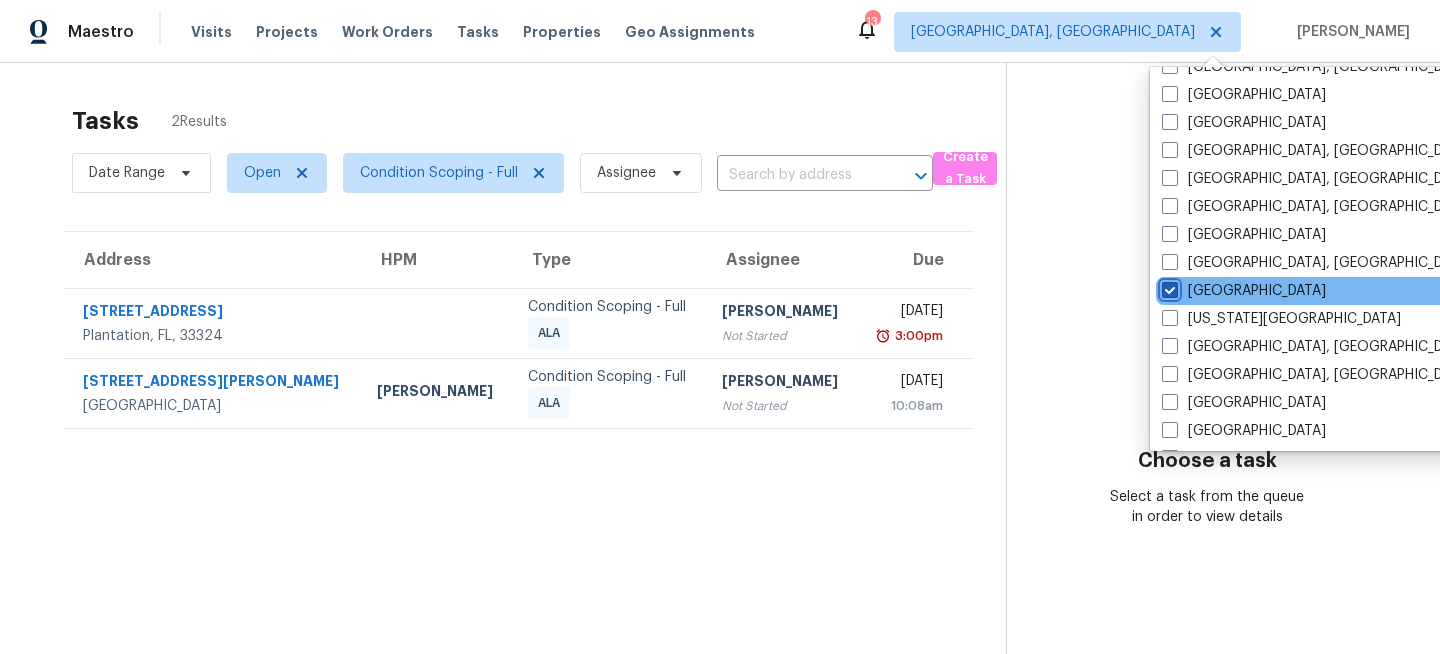 checkbox on "true" 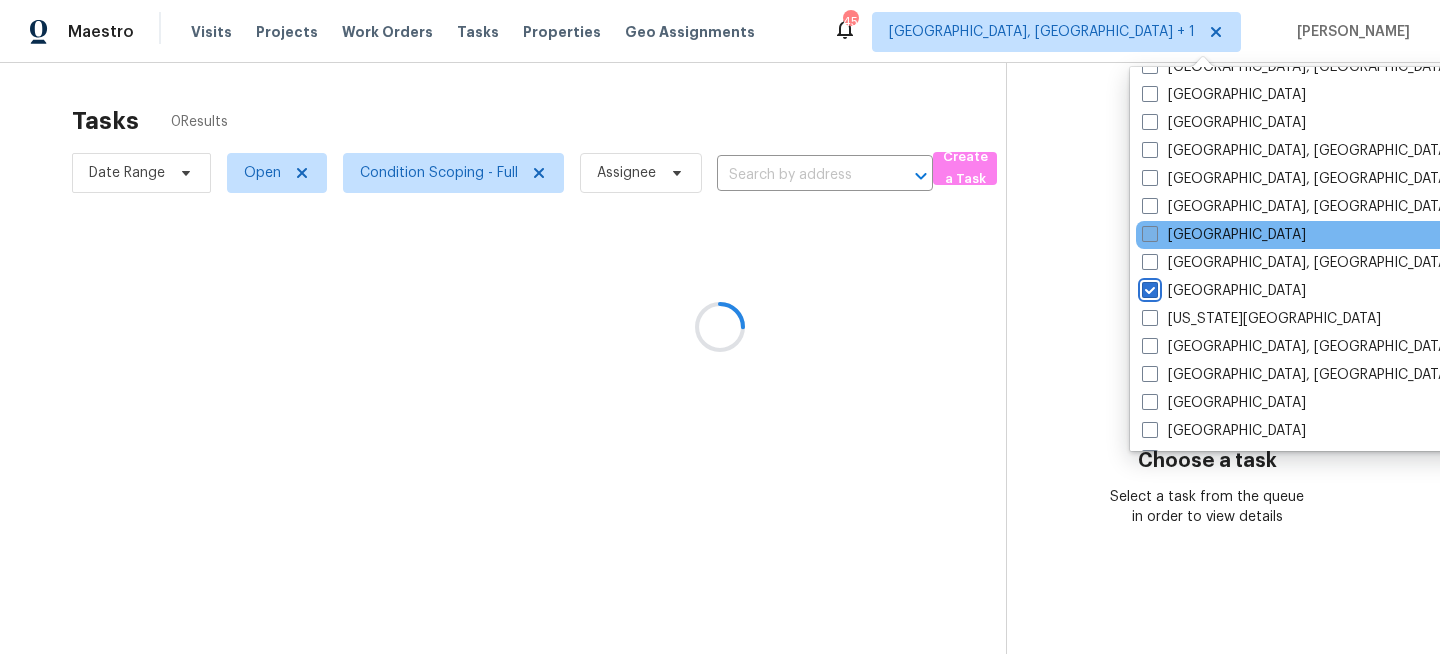 scroll, scrollTop: 0, scrollLeft: 0, axis: both 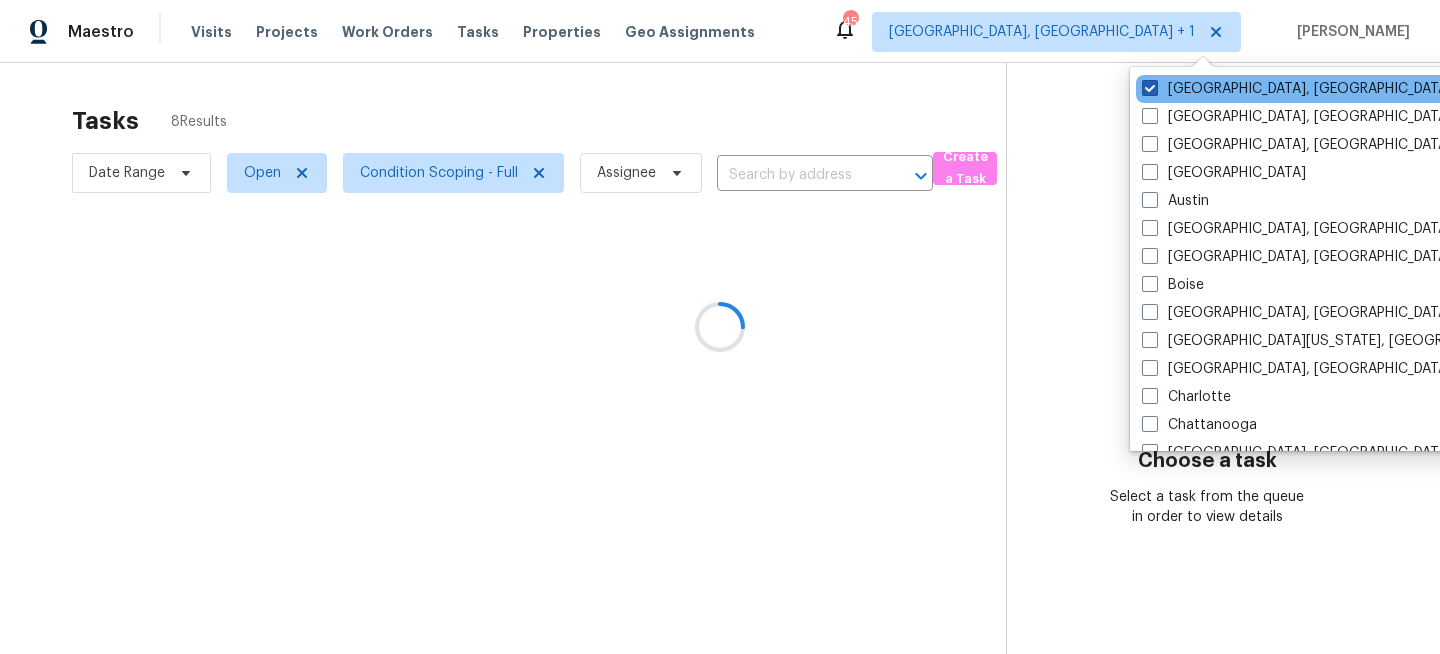 click on "Miami, FL" at bounding box center (1297, 89) 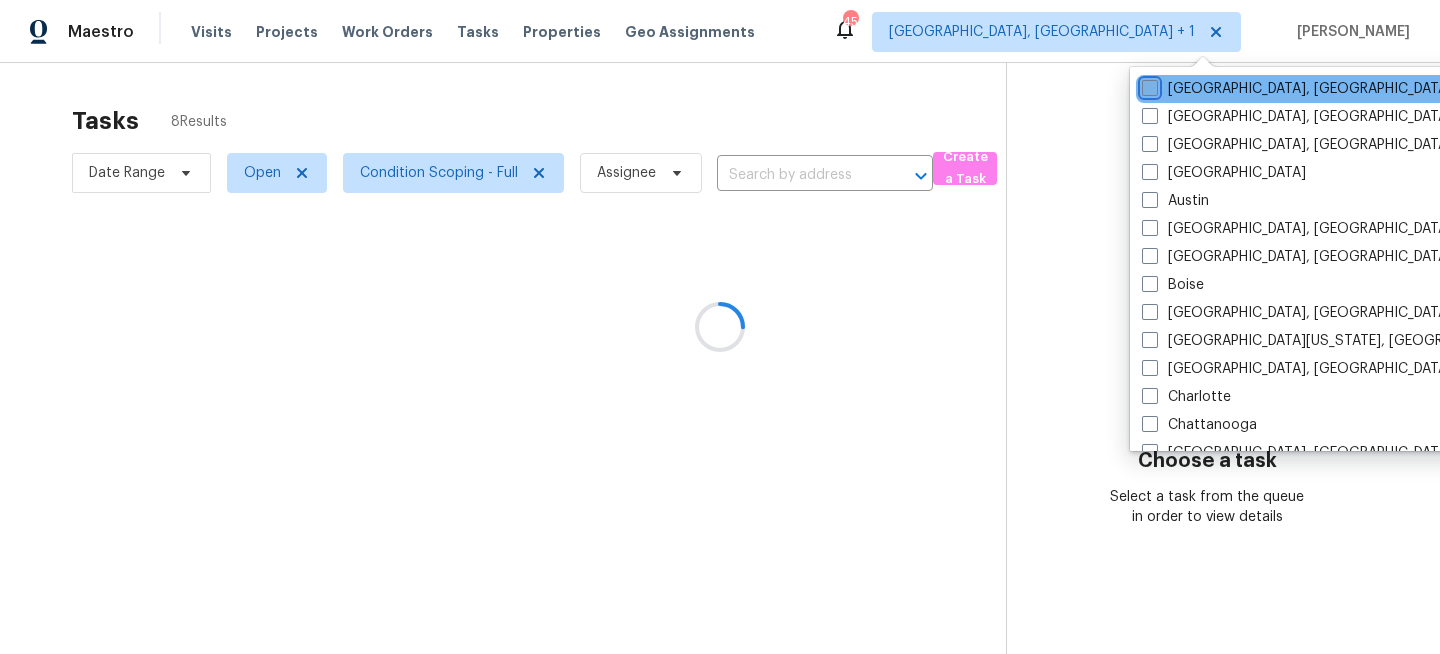 checkbox on "false" 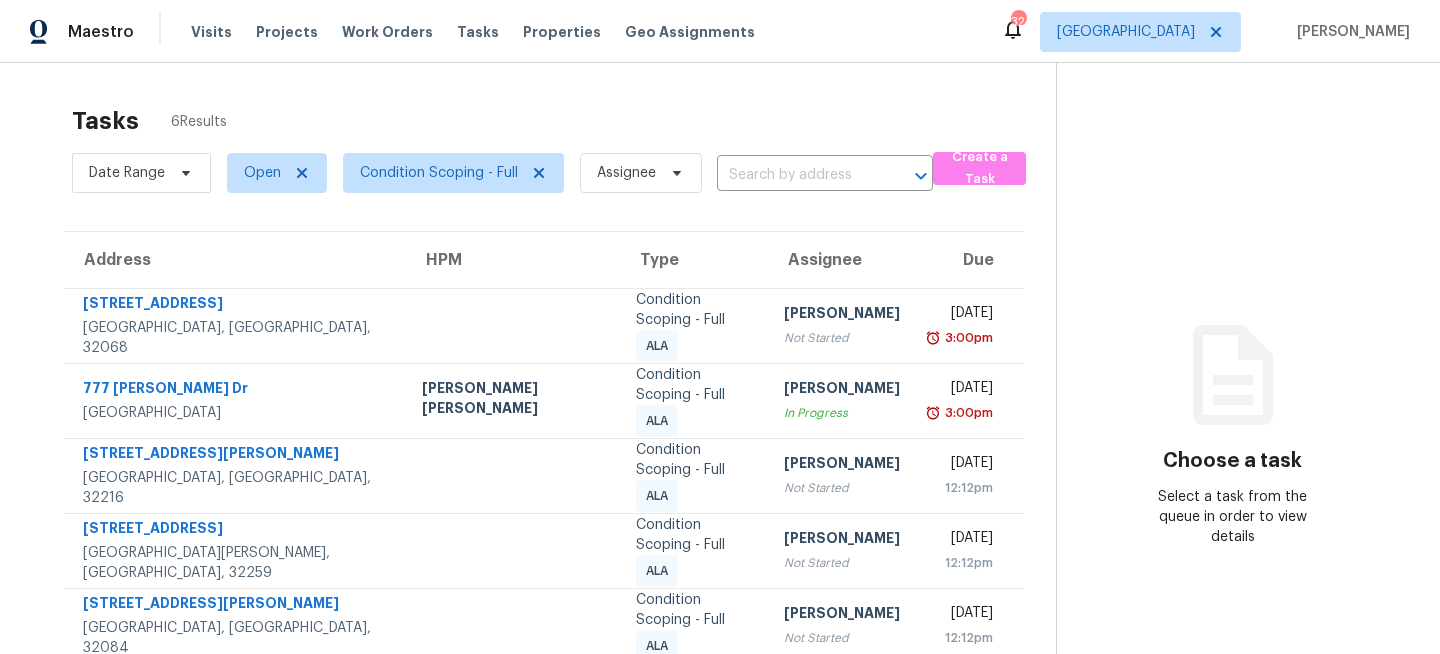 scroll, scrollTop: 0, scrollLeft: 0, axis: both 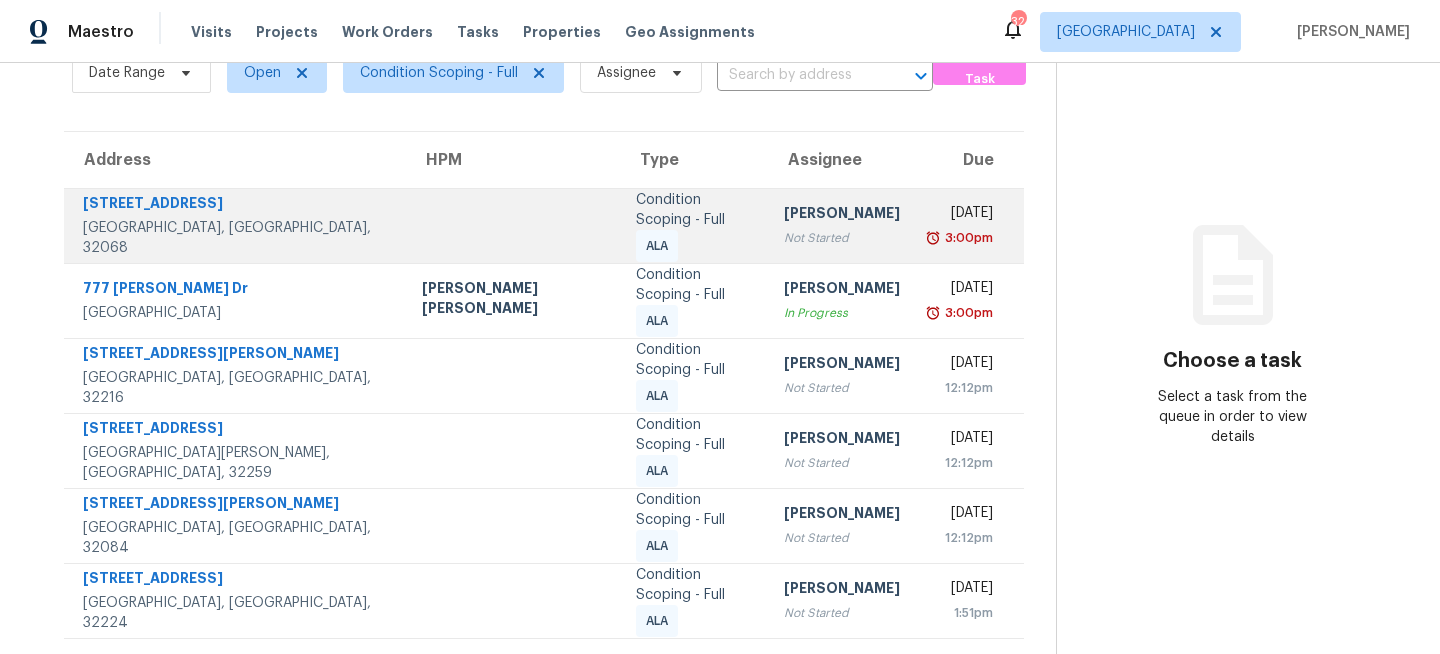 click on "Condition Scoping - Full ALA" at bounding box center (694, 226) 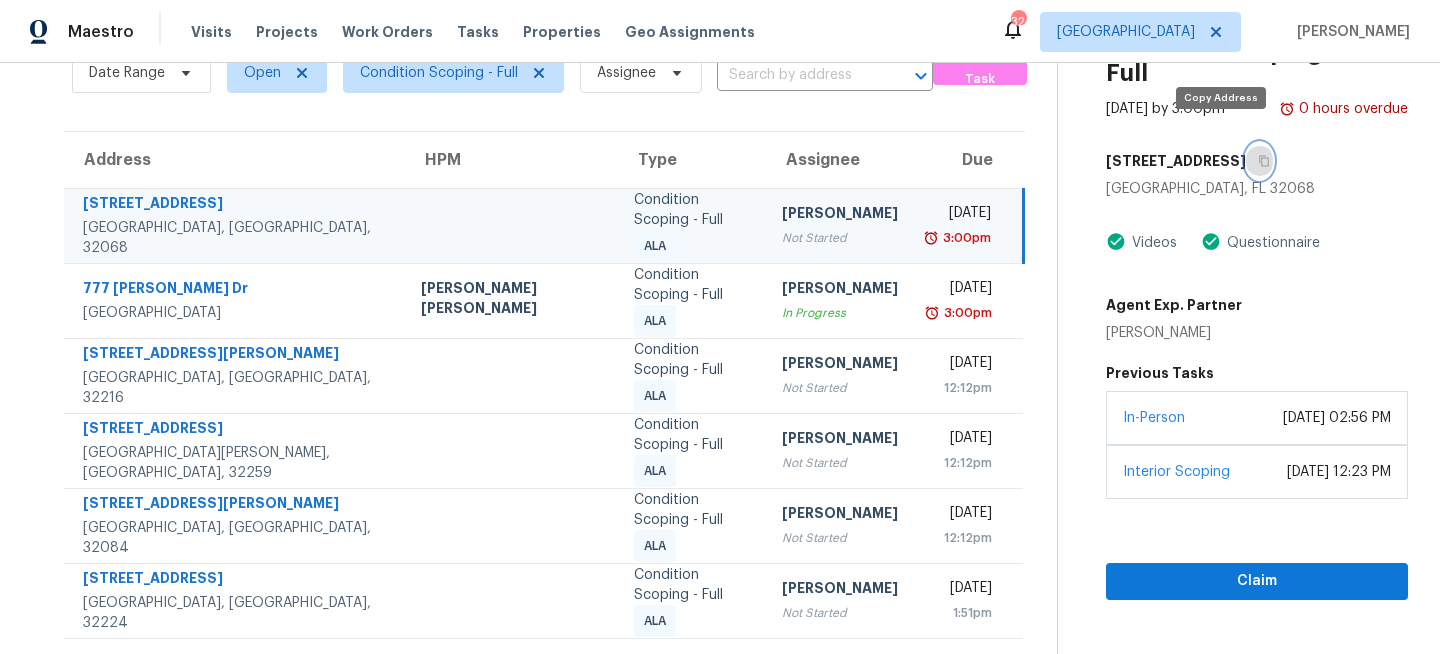 click 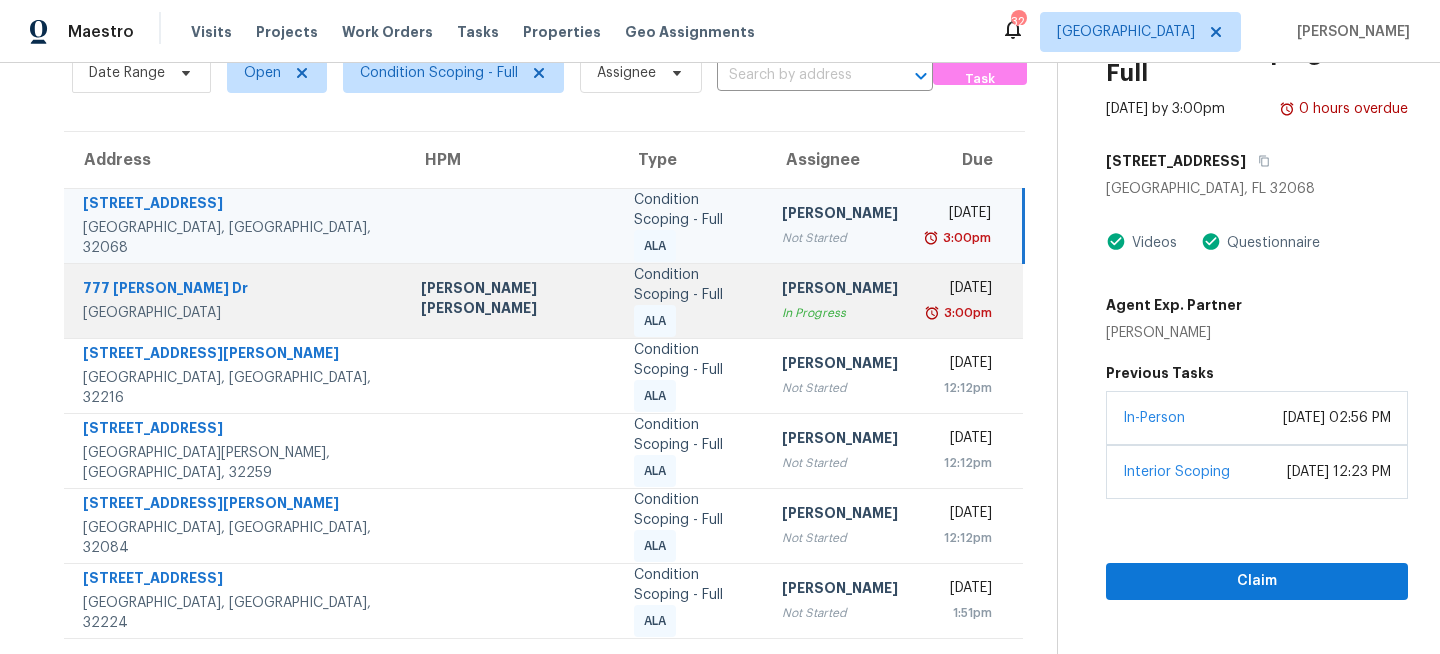click on "Condition Scoping - Full ALA" at bounding box center [692, 301] 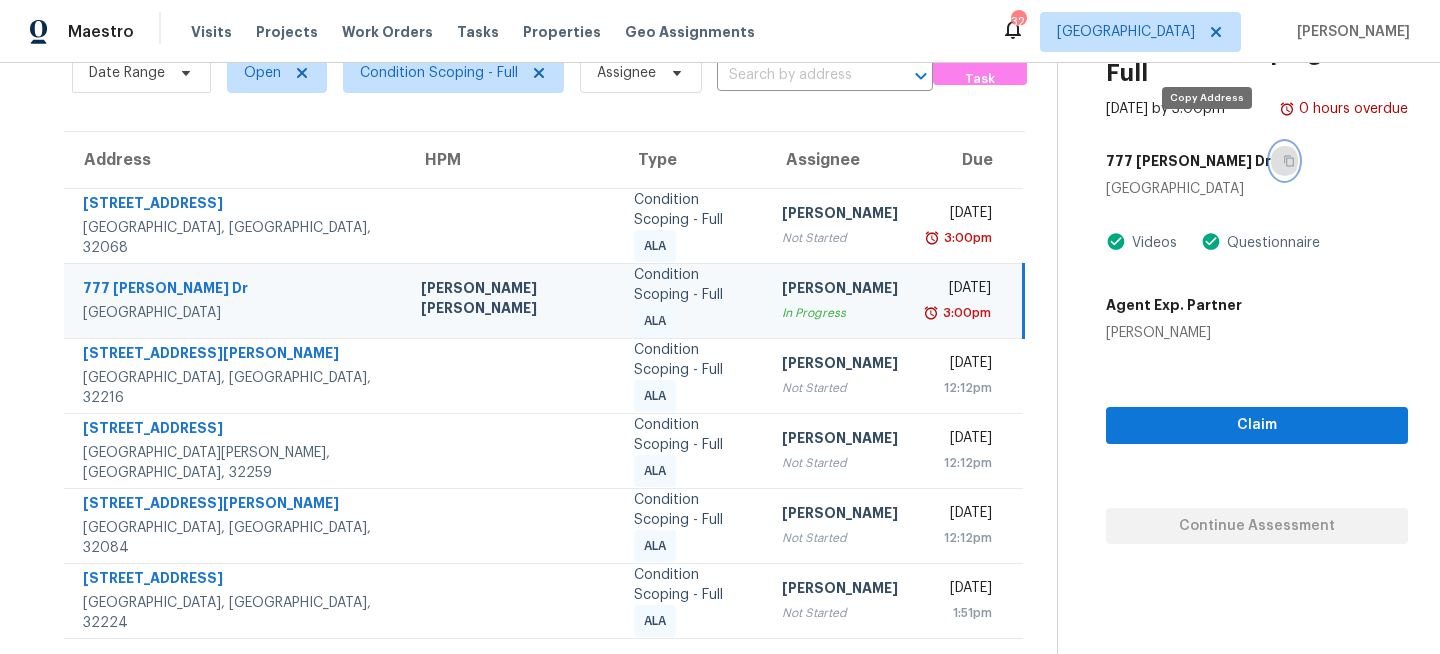 click at bounding box center [1284, 161] 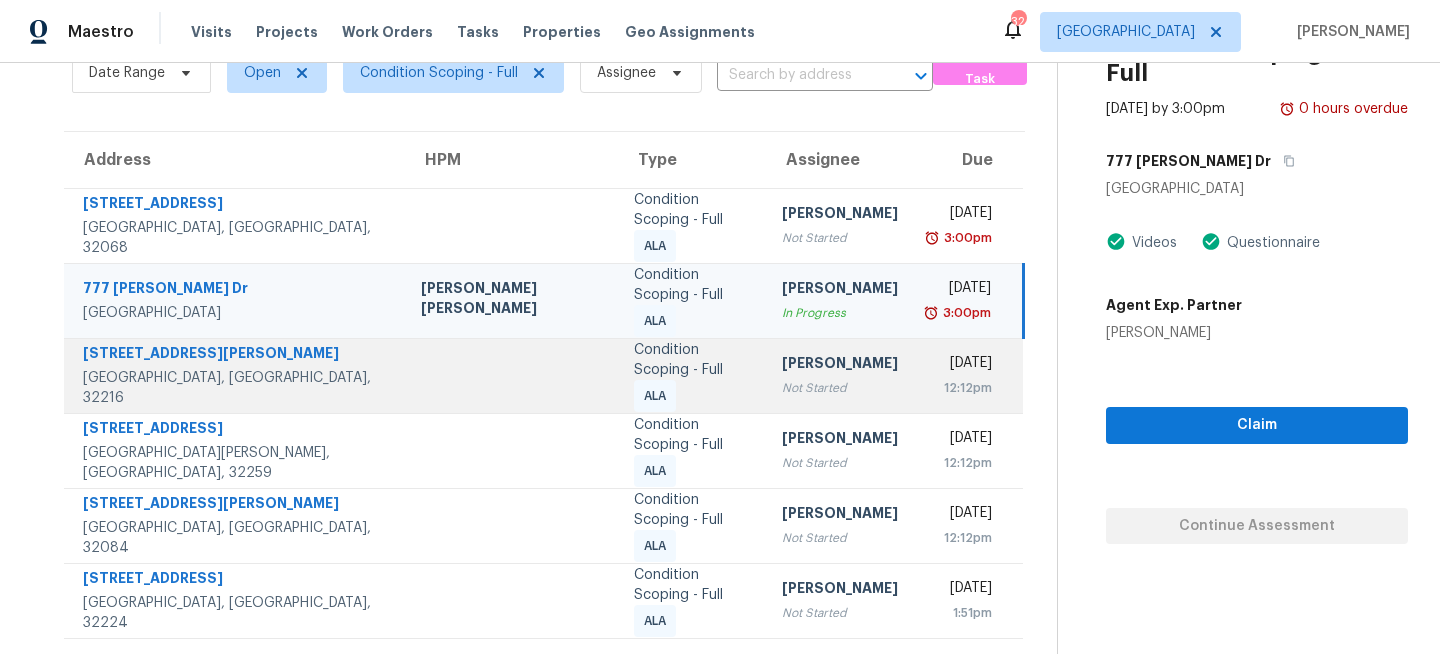 click on "Condition Scoping - Full ALA" at bounding box center [692, 375] 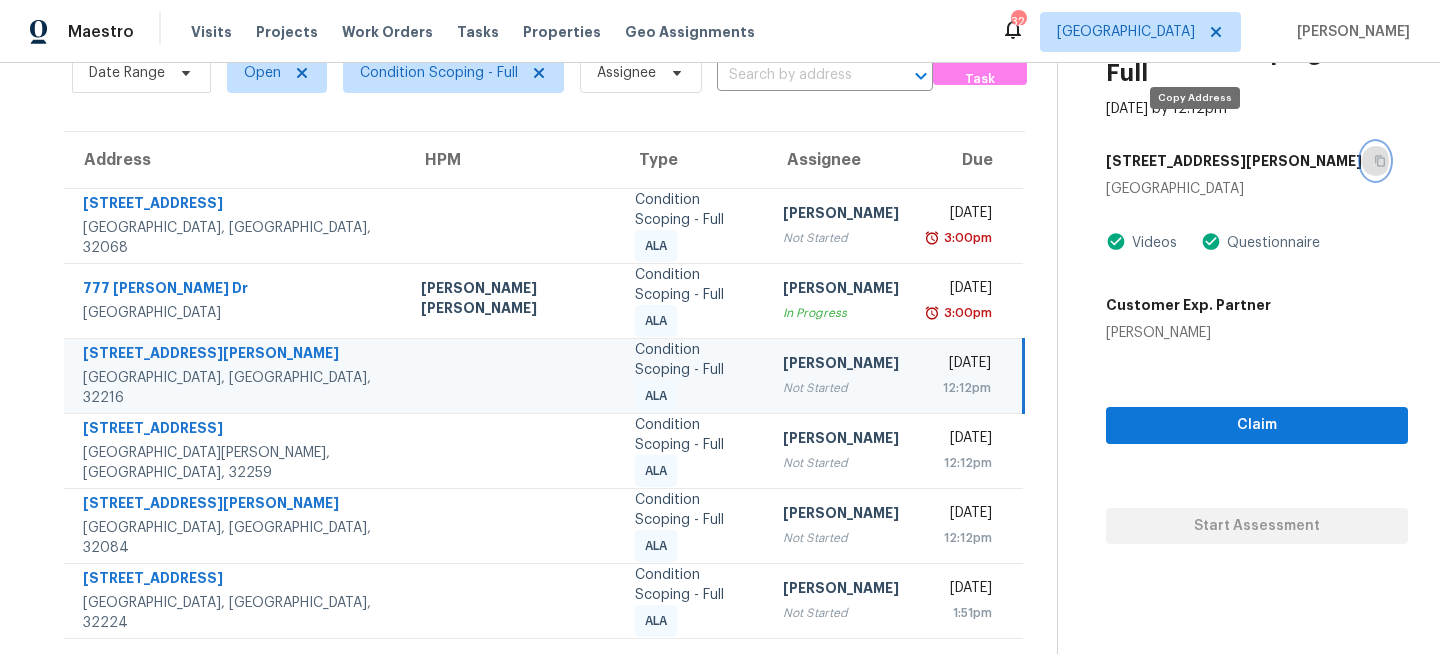 click 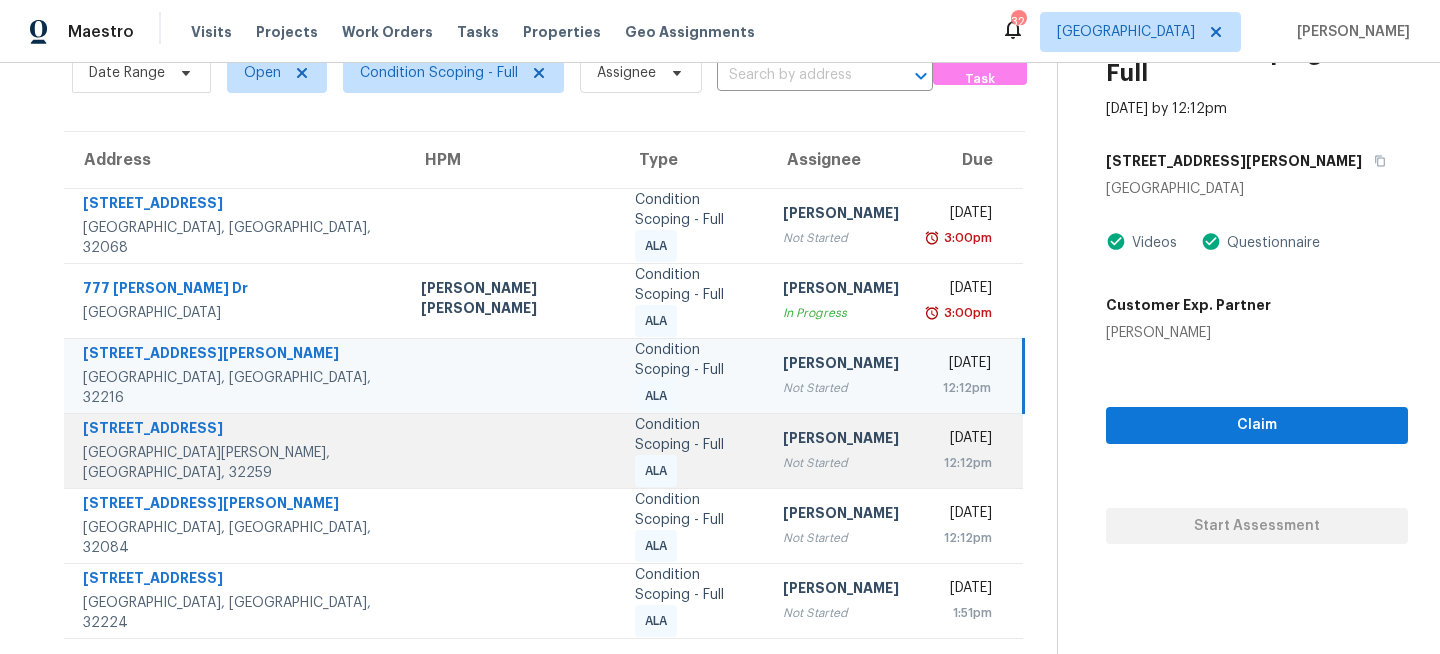 click on "Condition Scoping - Full" at bounding box center (693, 435) 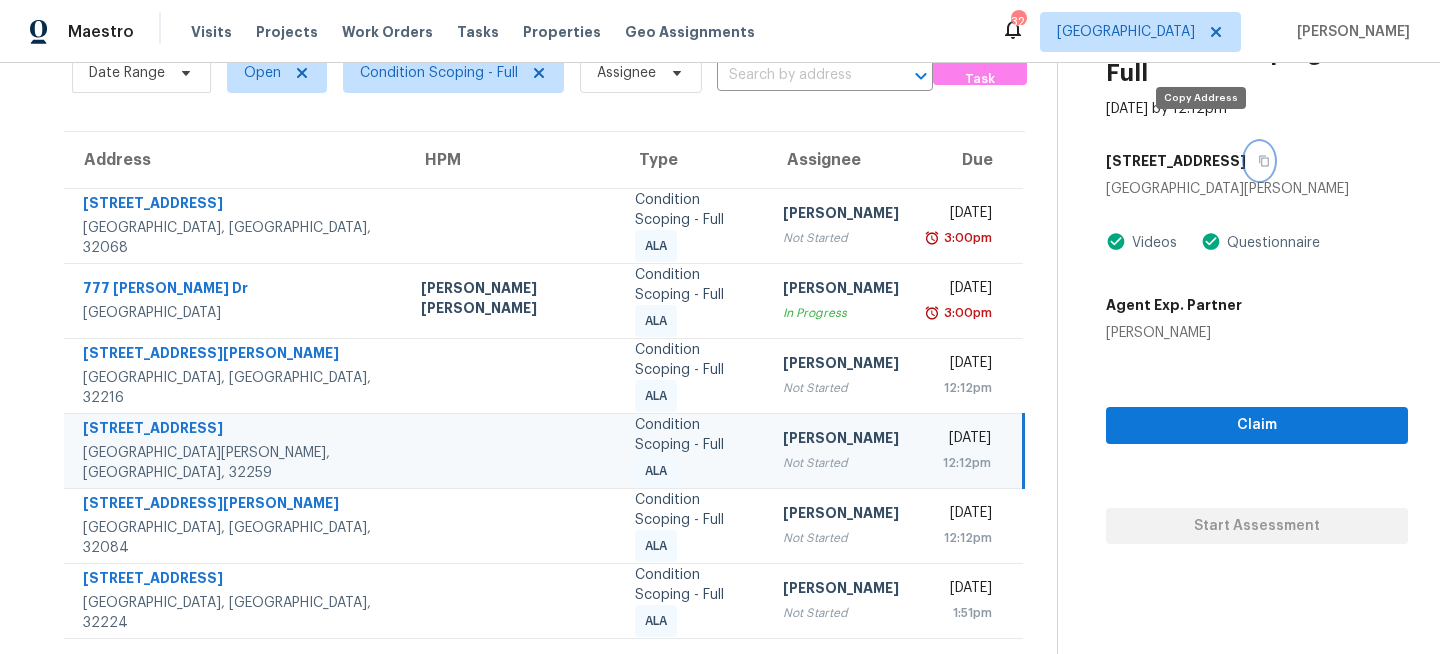 click 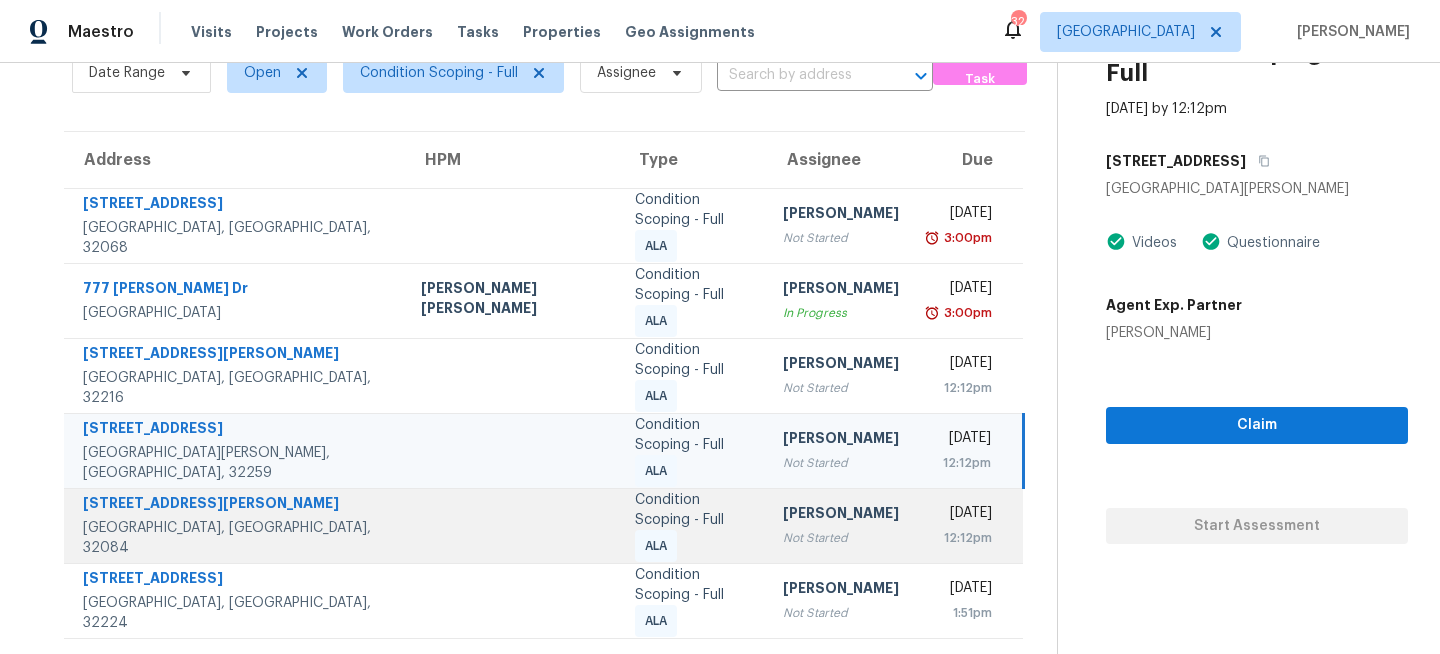 click on "Condition Scoping - Full ALA" at bounding box center [693, 526] 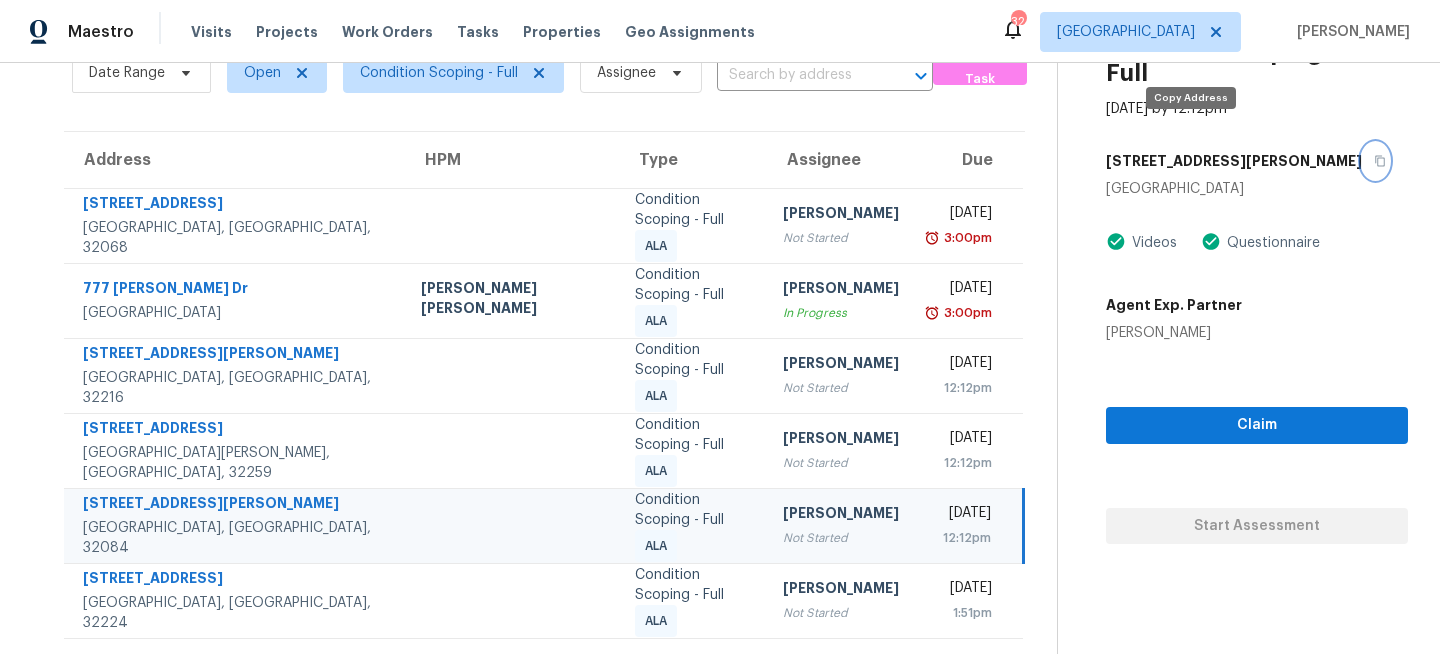 click 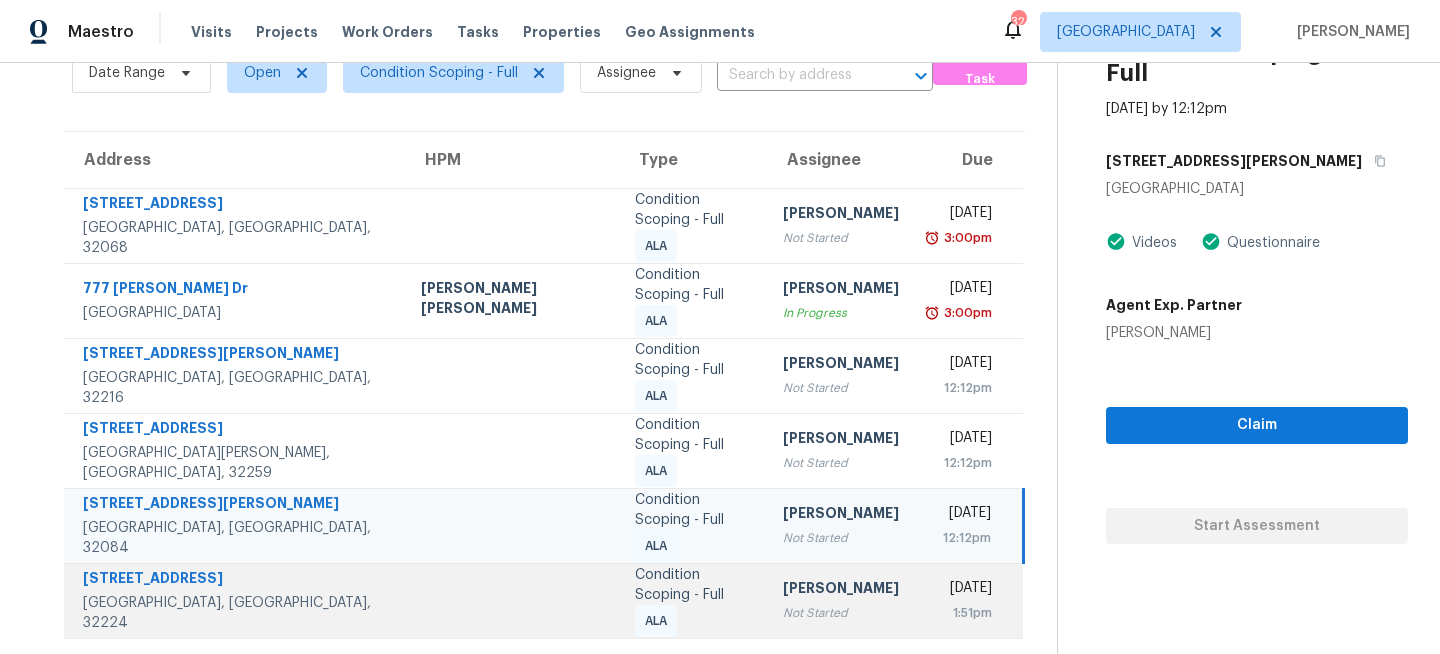 click on "Condition Scoping - Full ALA" at bounding box center [693, 601] 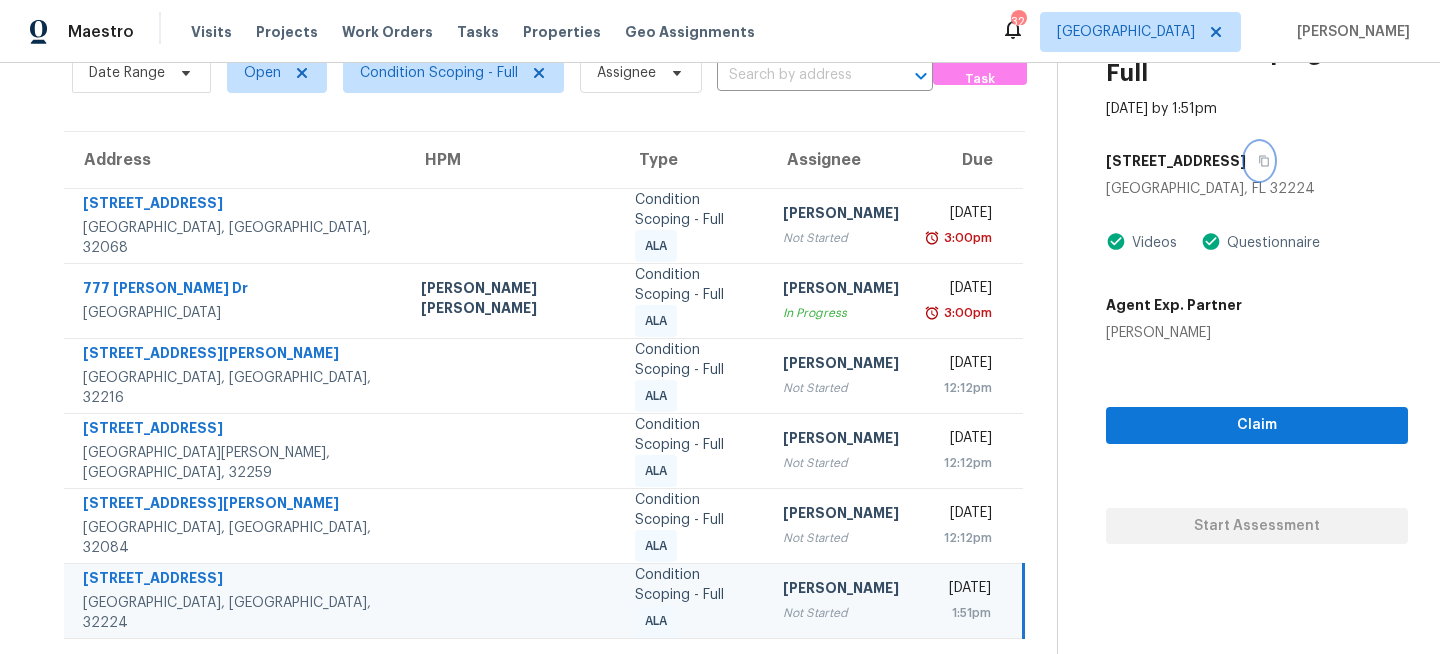 click 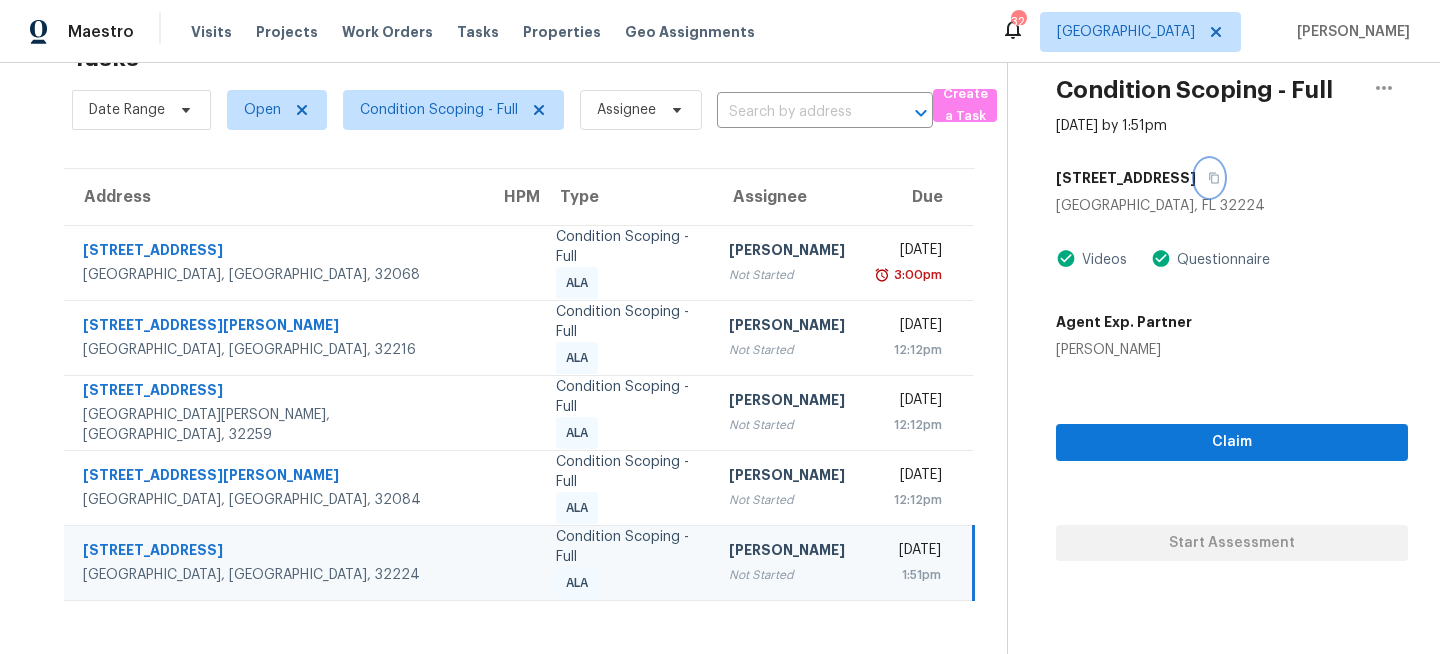 scroll, scrollTop: 63, scrollLeft: 0, axis: vertical 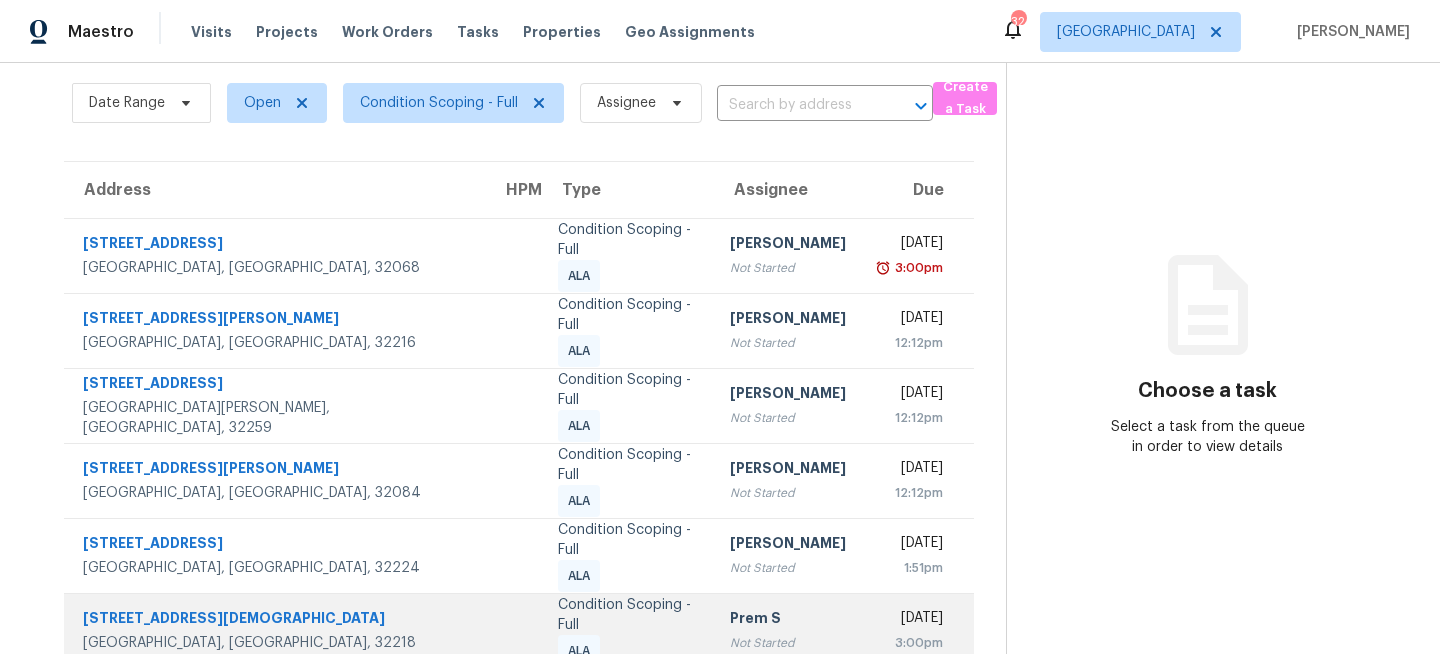 click on "Condition Scoping - Full ALA" at bounding box center (628, 630) 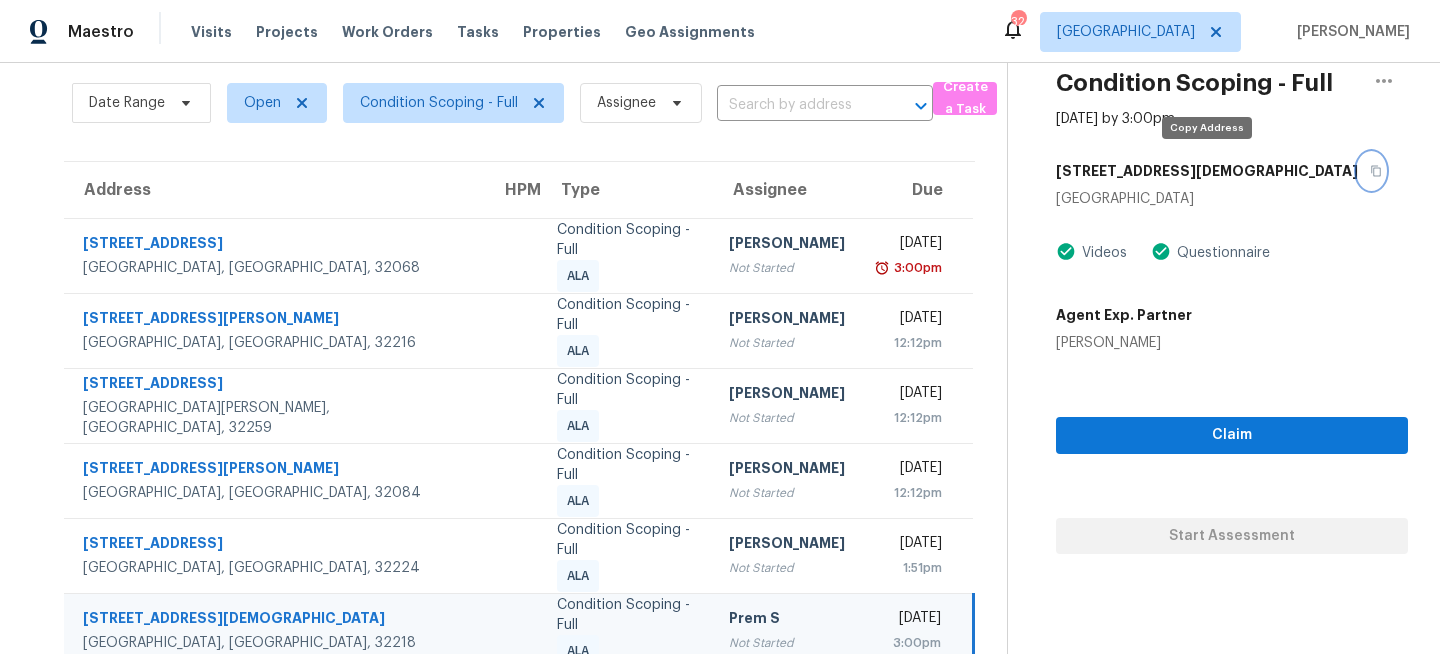 click 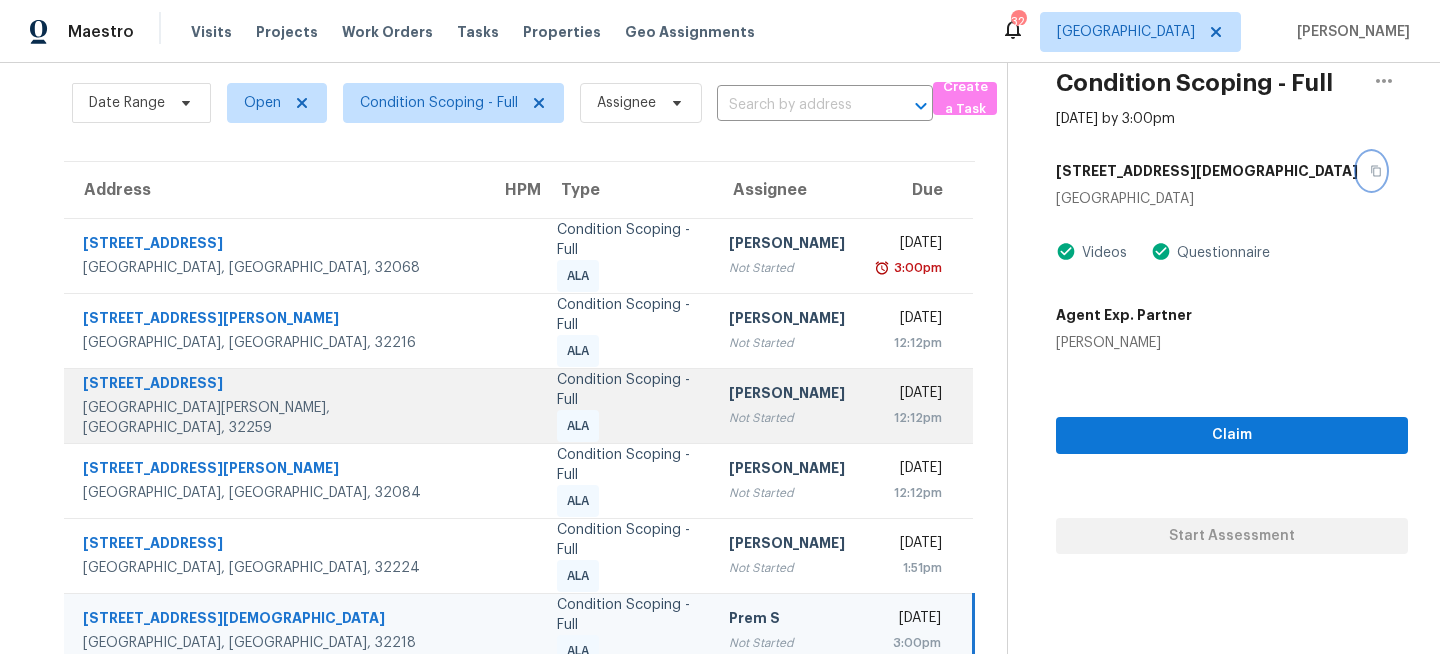 scroll, scrollTop: 0, scrollLeft: 0, axis: both 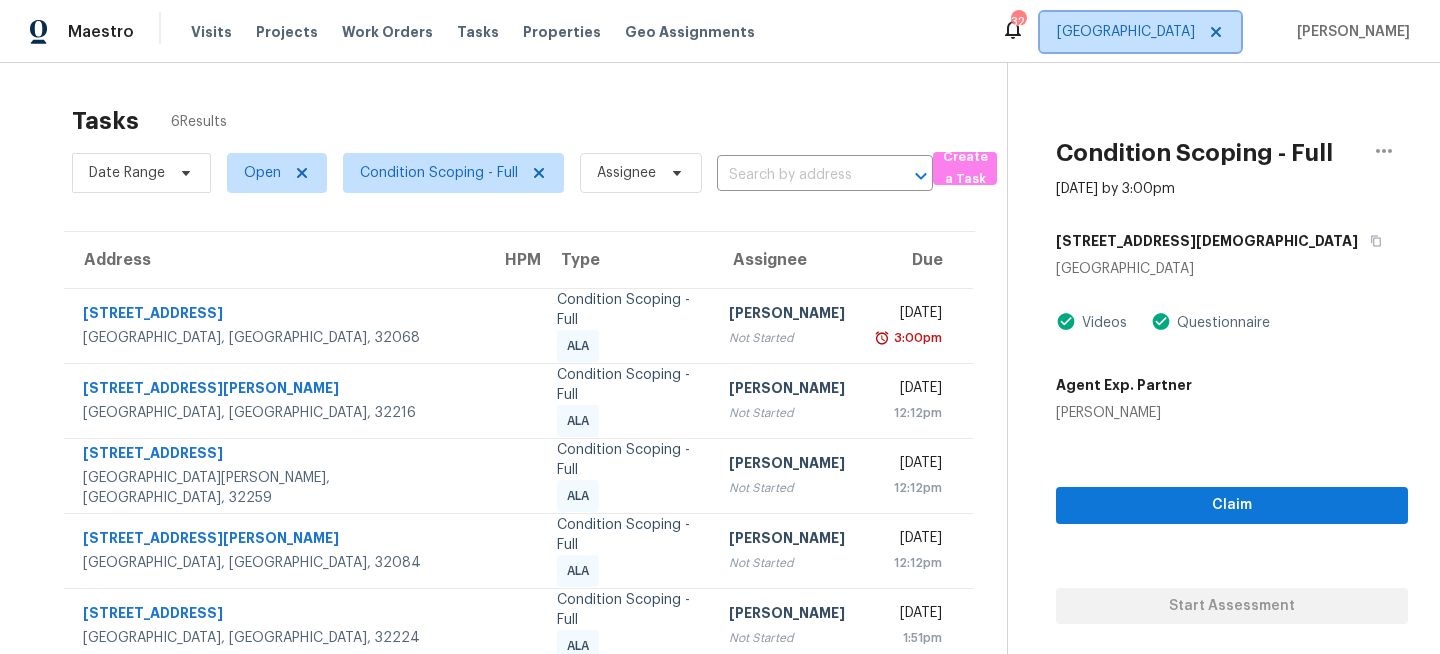 click on "Jacksonville" at bounding box center [1140, 32] 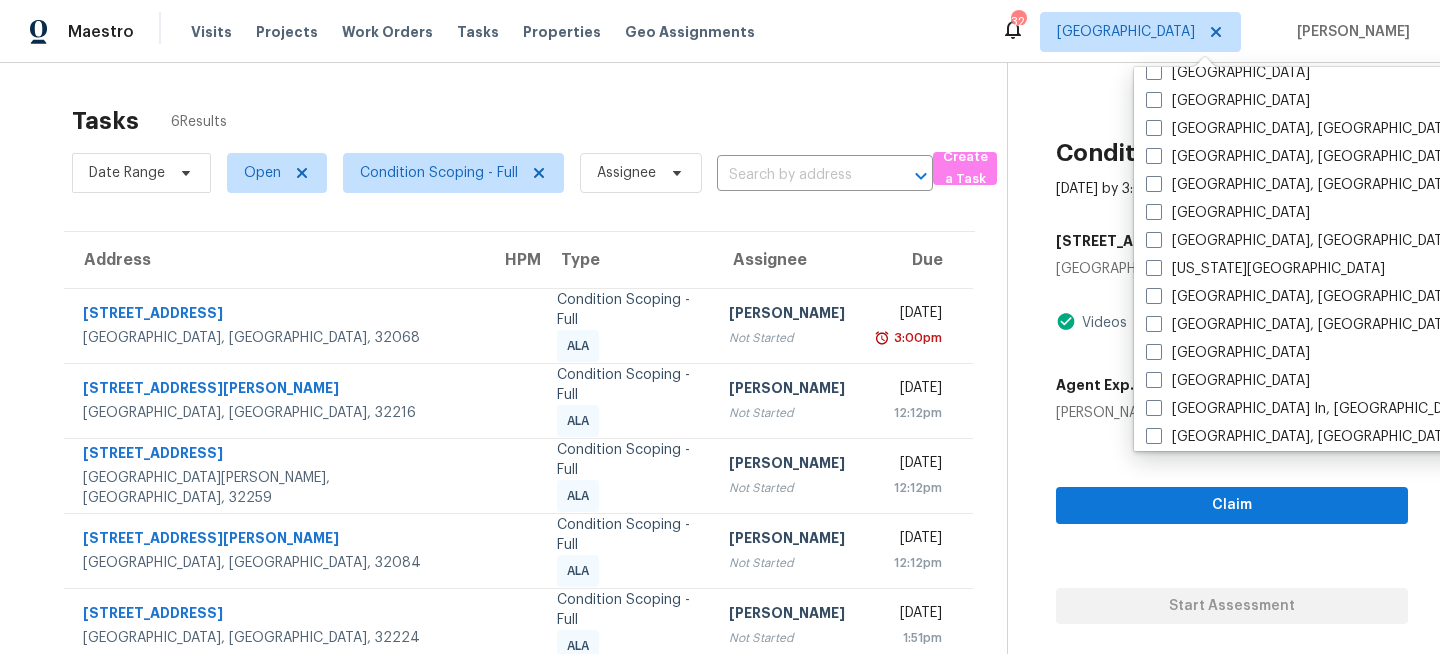 scroll, scrollTop: 1340, scrollLeft: 0, axis: vertical 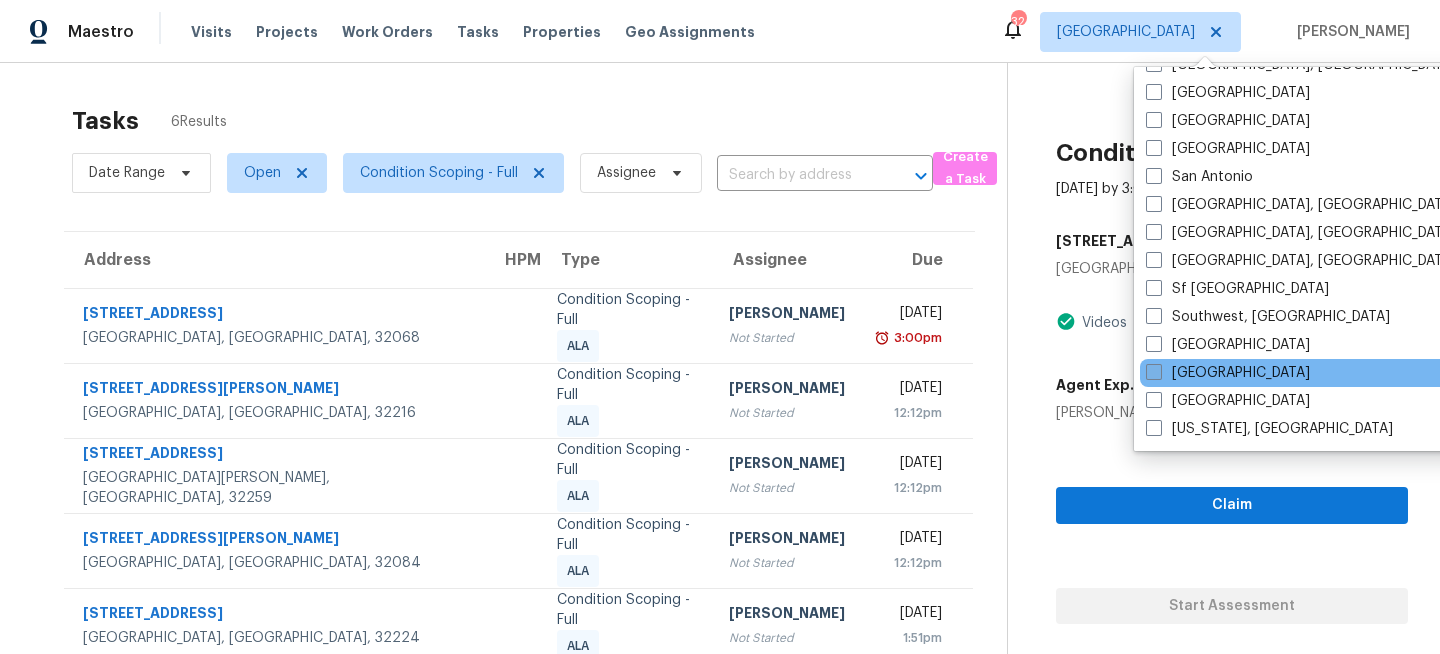 click on "[GEOGRAPHIC_DATA]" at bounding box center [1228, 373] 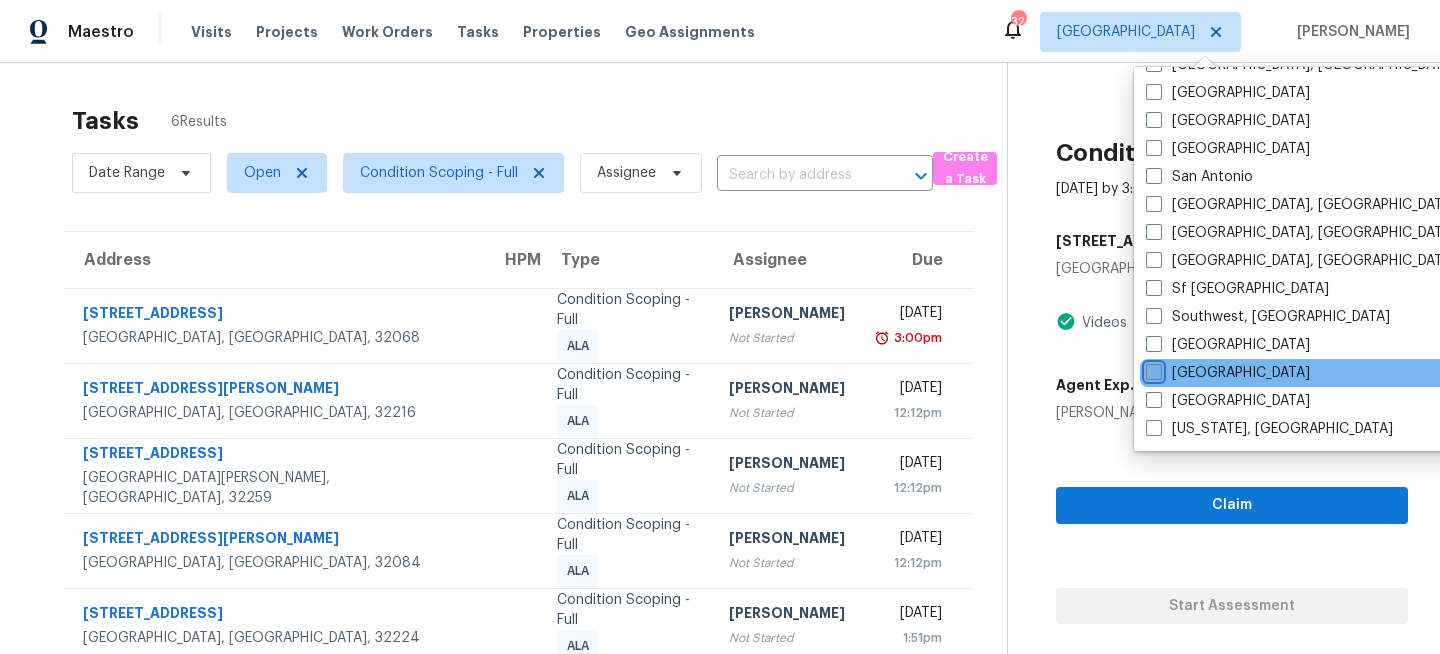 click on "[GEOGRAPHIC_DATA]" at bounding box center [1152, 369] 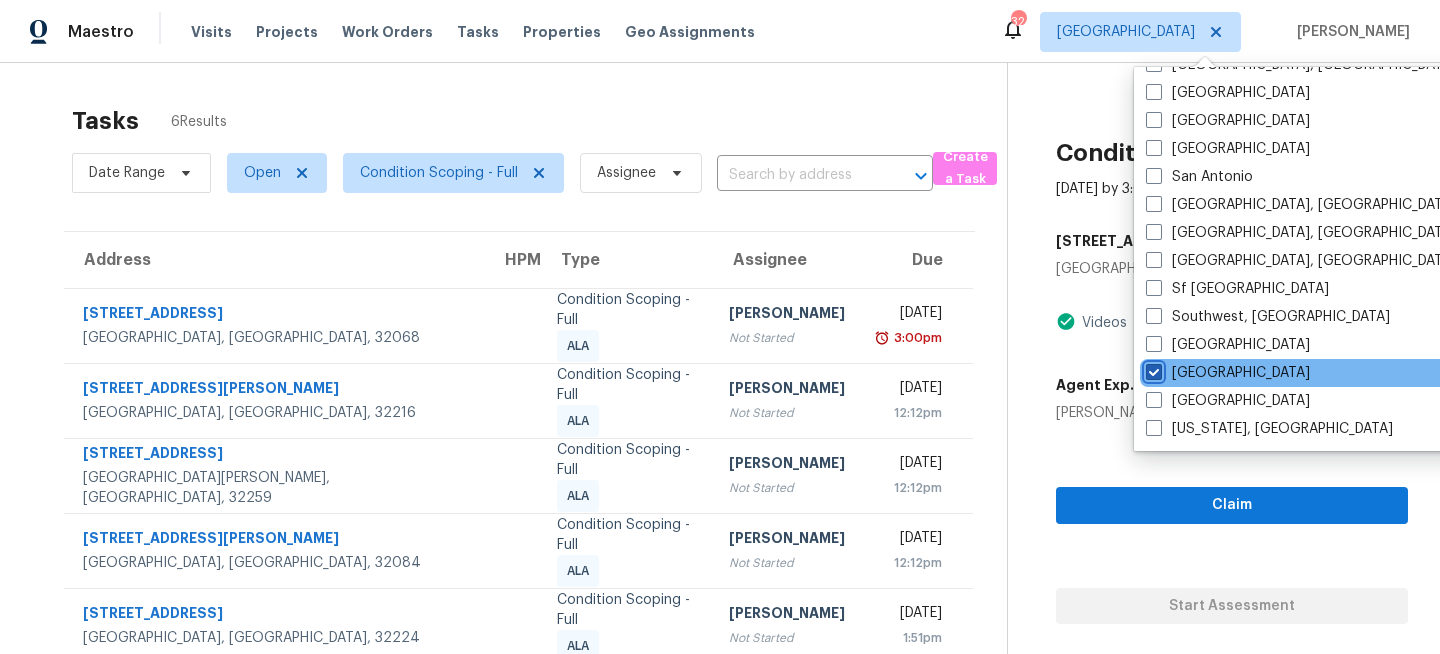 checkbox on "true" 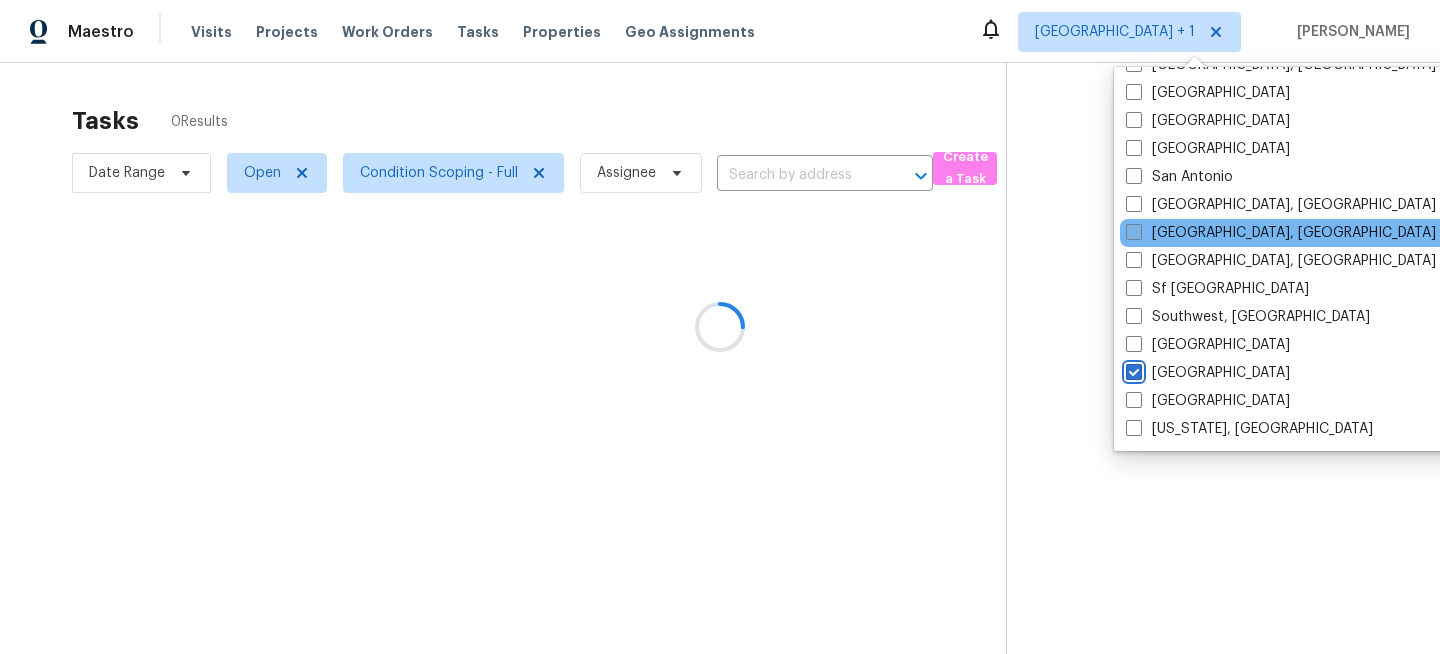 scroll, scrollTop: 0, scrollLeft: 0, axis: both 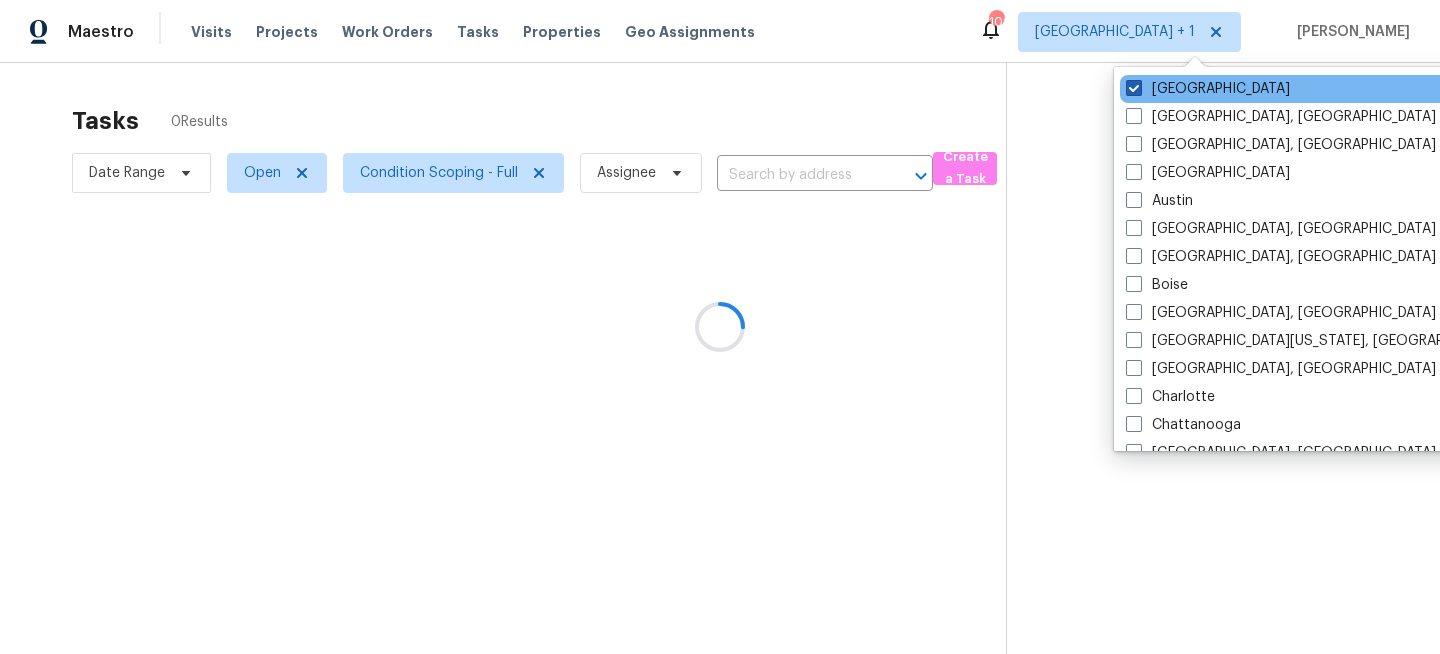 click on "Jacksonville" at bounding box center (1208, 89) 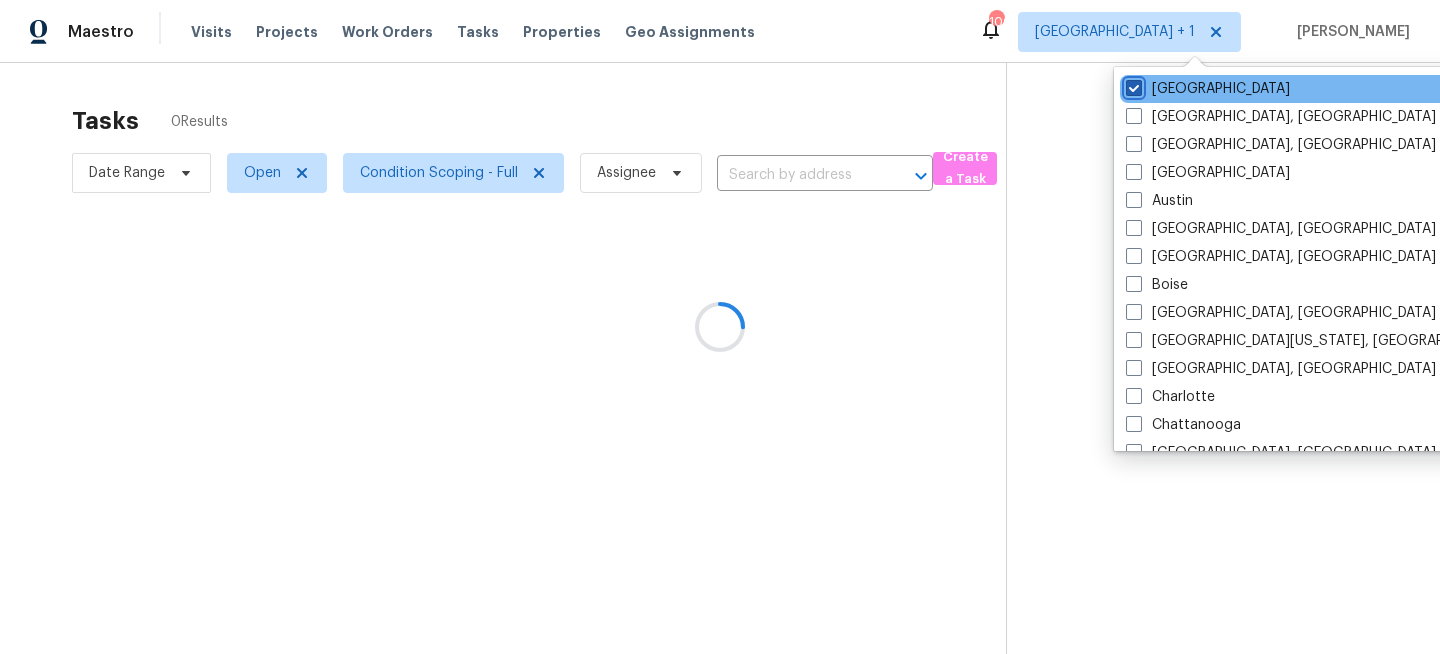 click on "Jacksonville" at bounding box center [1132, 85] 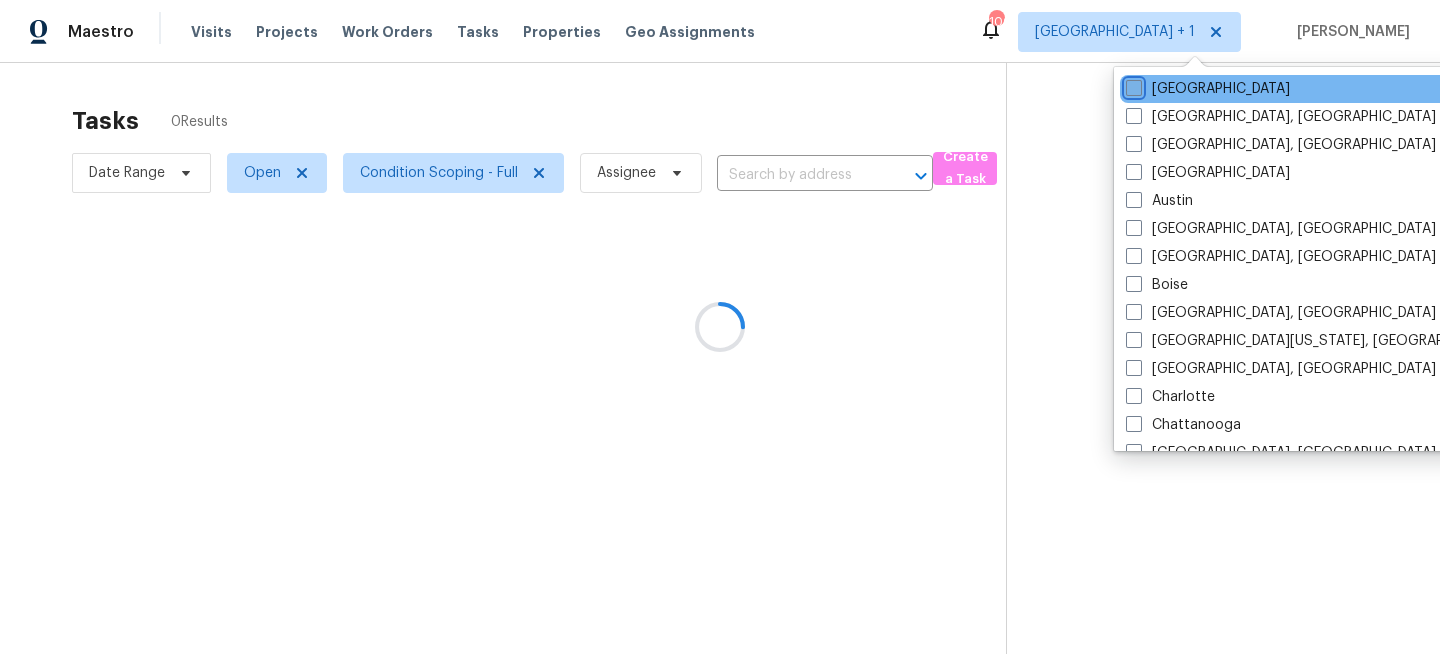 checkbox on "false" 